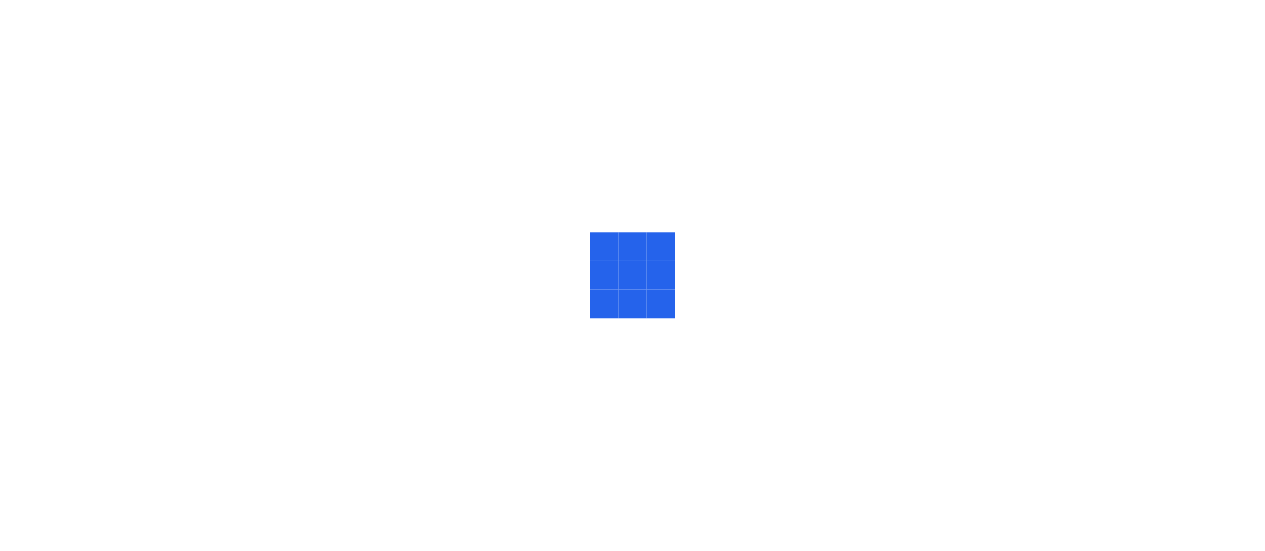scroll, scrollTop: 0, scrollLeft: 0, axis: both 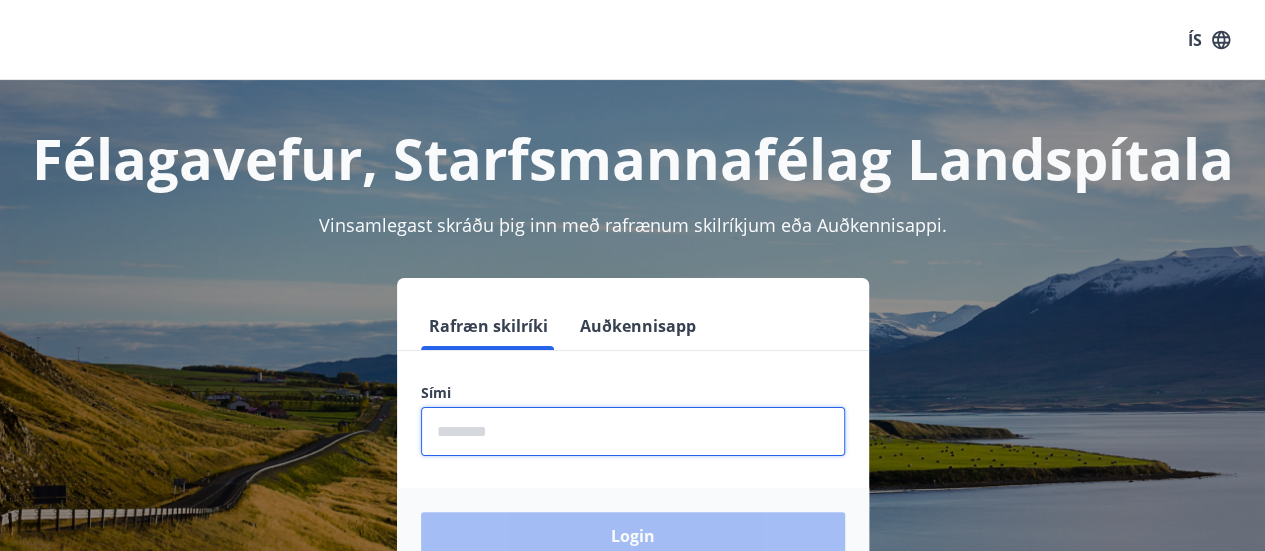 click at bounding box center [633, 431] 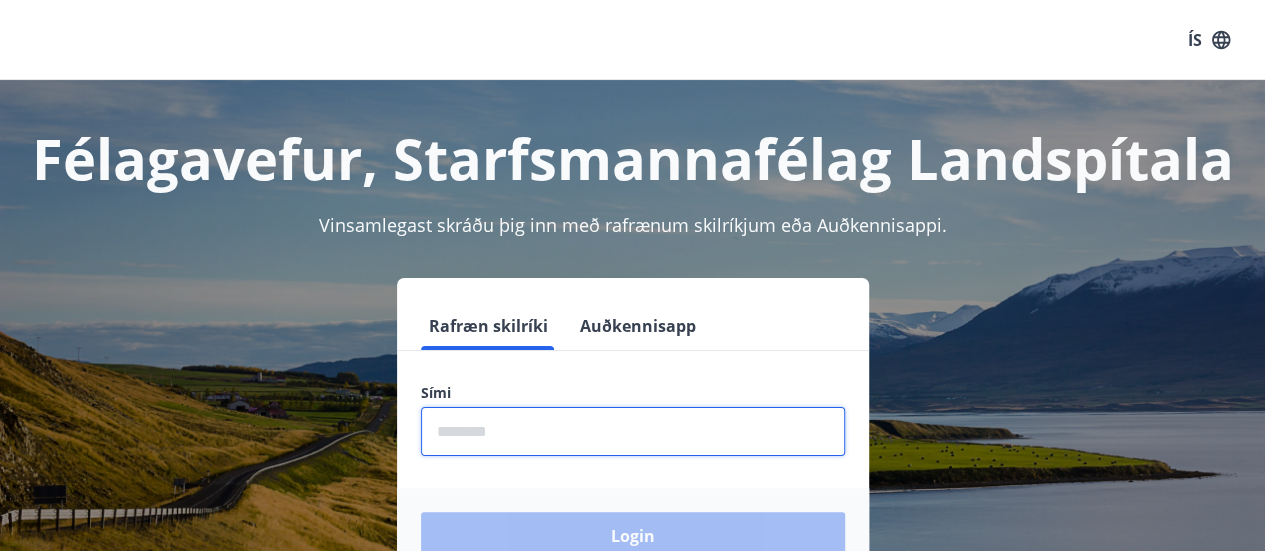 type on "********" 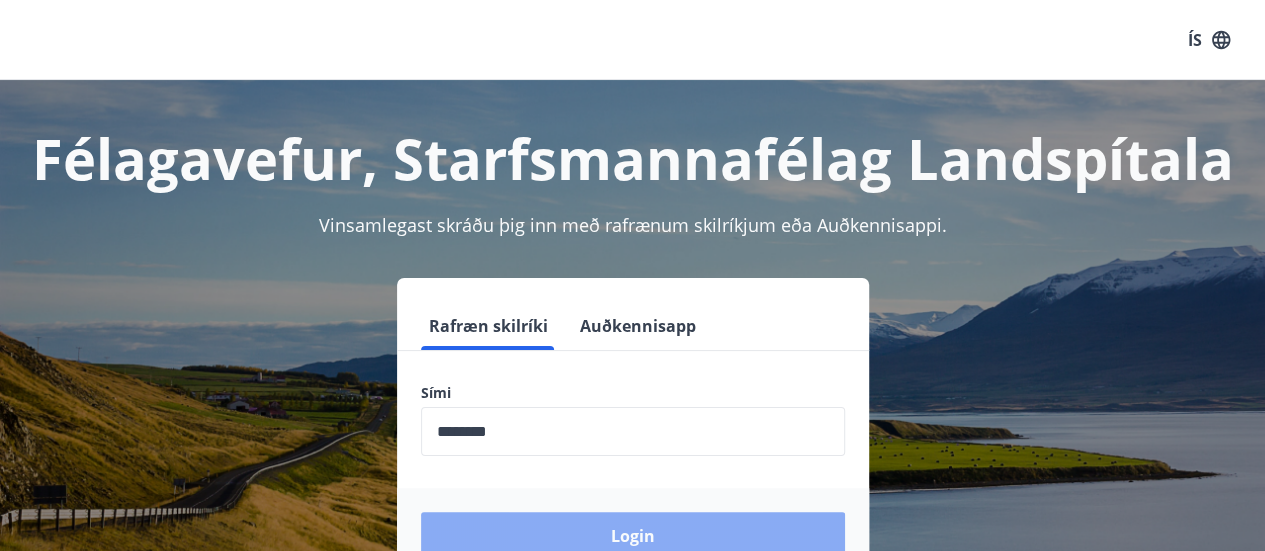 click on "Login" at bounding box center [633, 536] 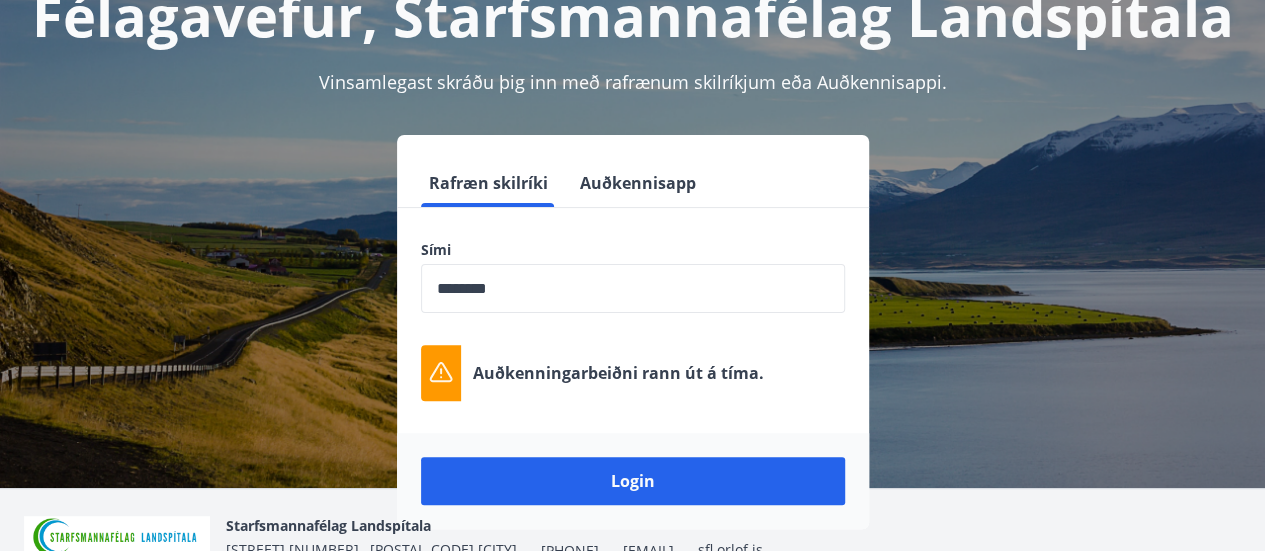 scroll, scrollTop: 145, scrollLeft: 0, axis: vertical 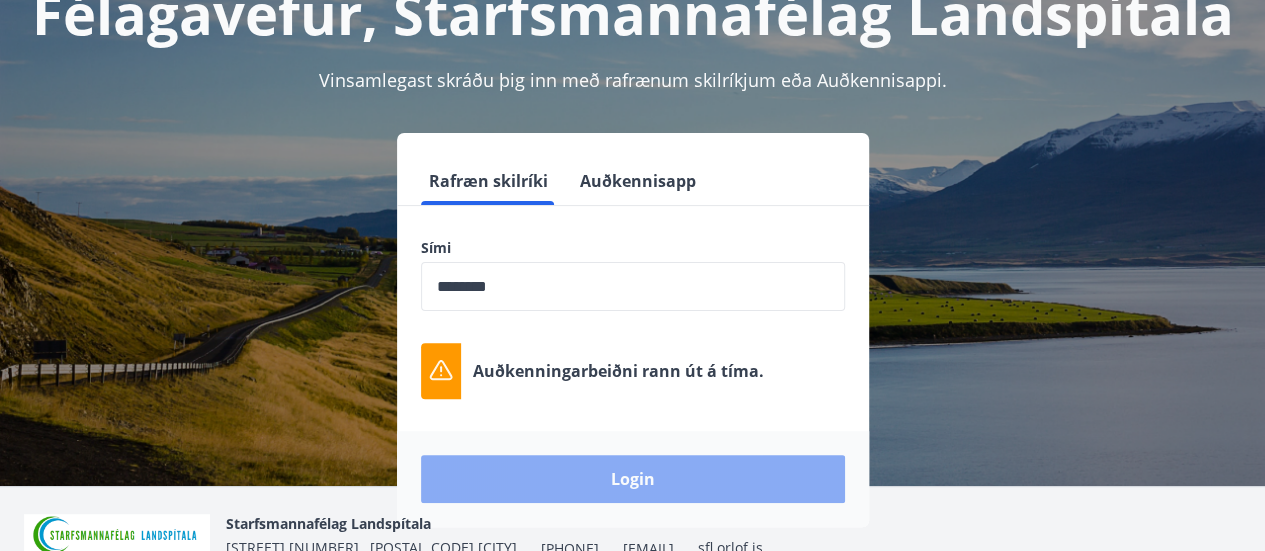 click on "Login" at bounding box center [633, 479] 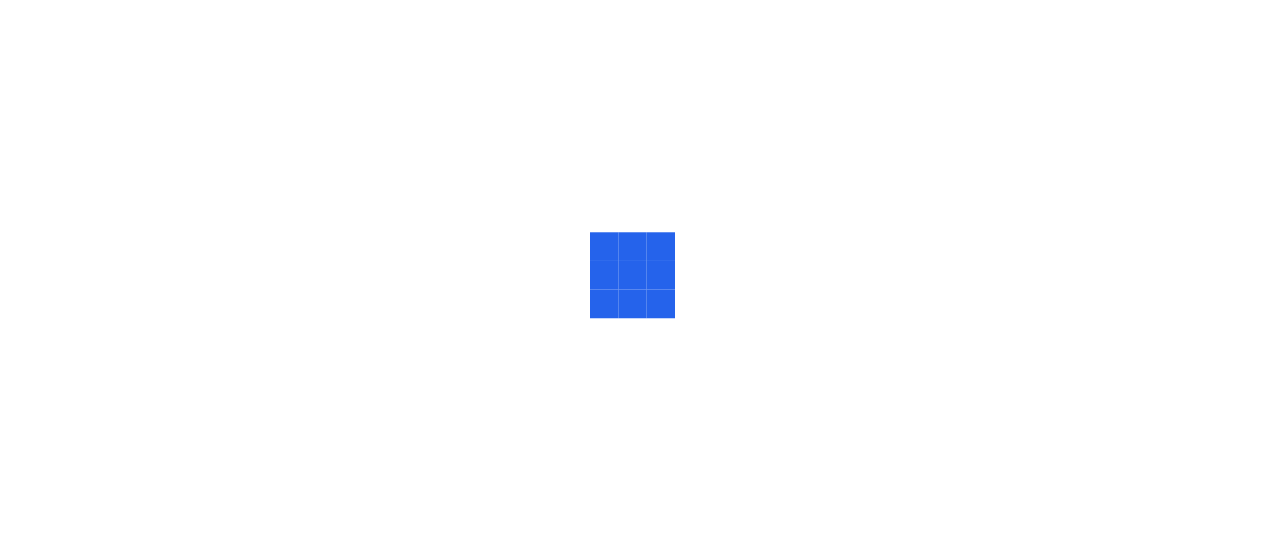 scroll, scrollTop: 0, scrollLeft: 0, axis: both 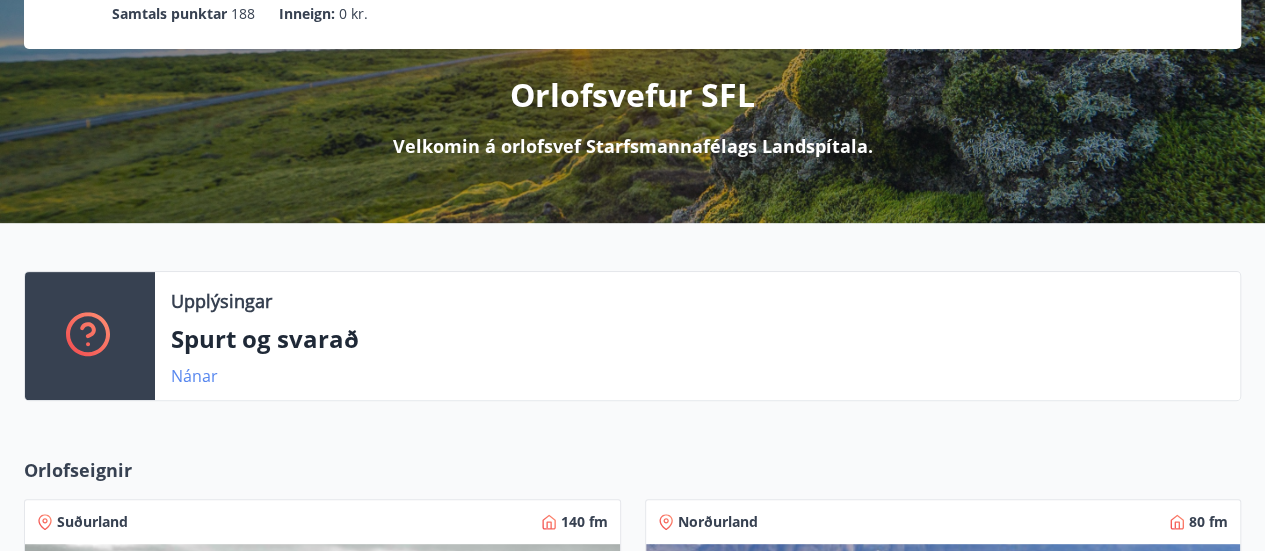 click on "Nánar" at bounding box center (194, 376) 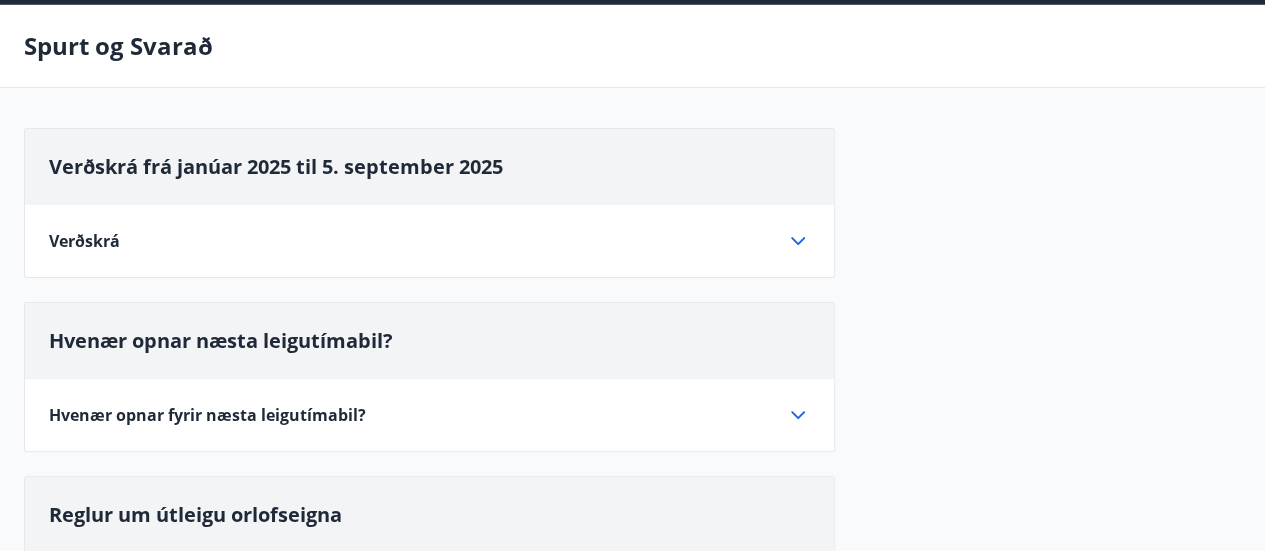 scroll, scrollTop: 80, scrollLeft: 0, axis: vertical 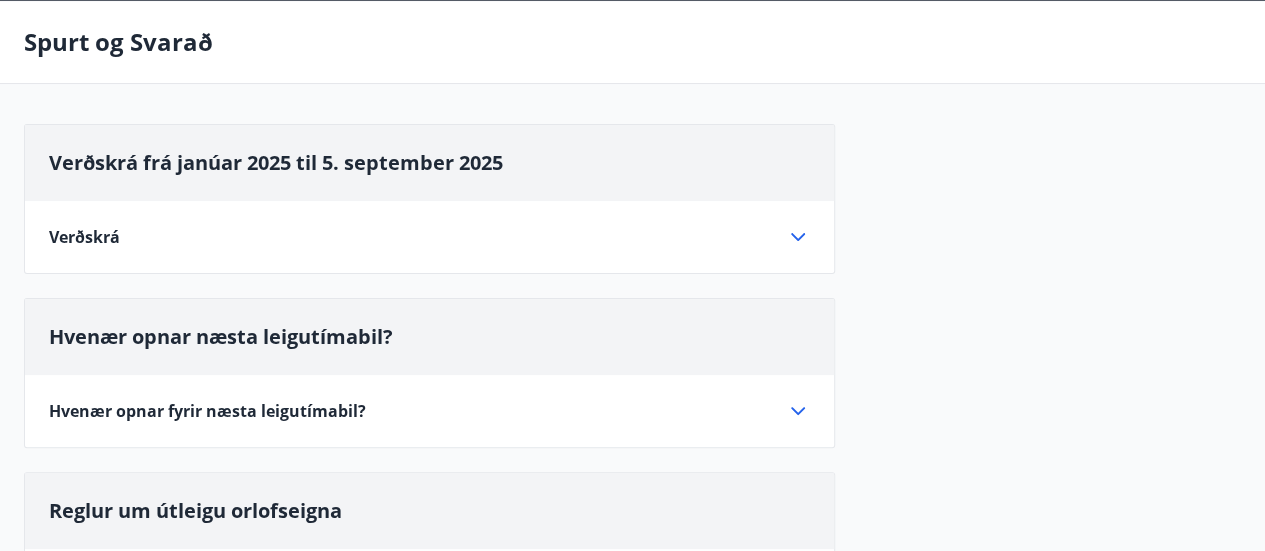 click 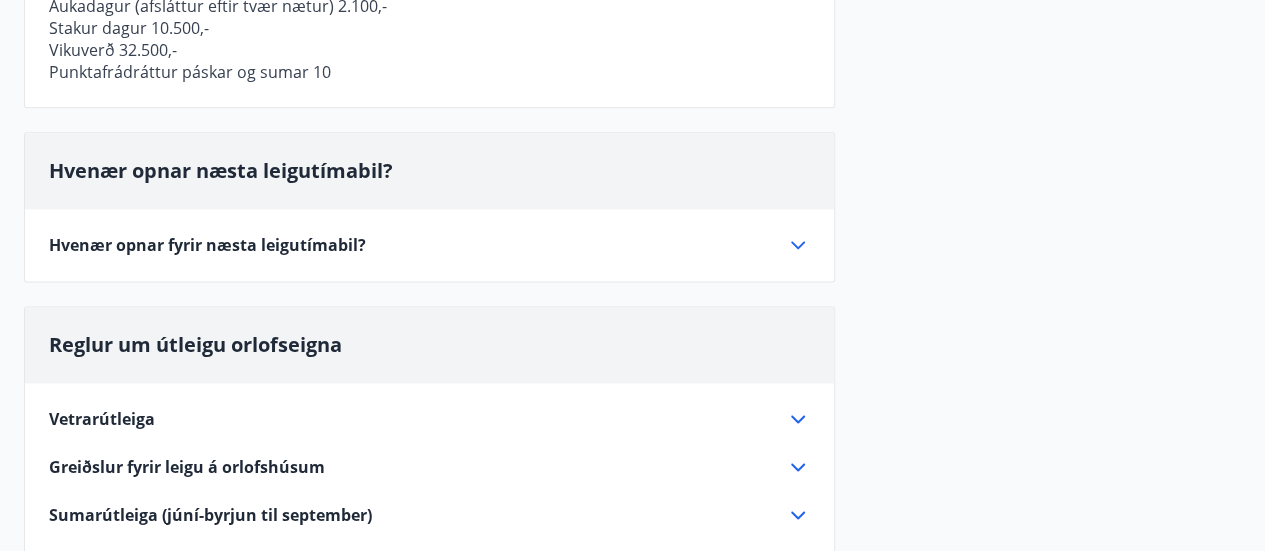 scroll, scrollTop: 1200, scrollLeft: 0, axis: vertical 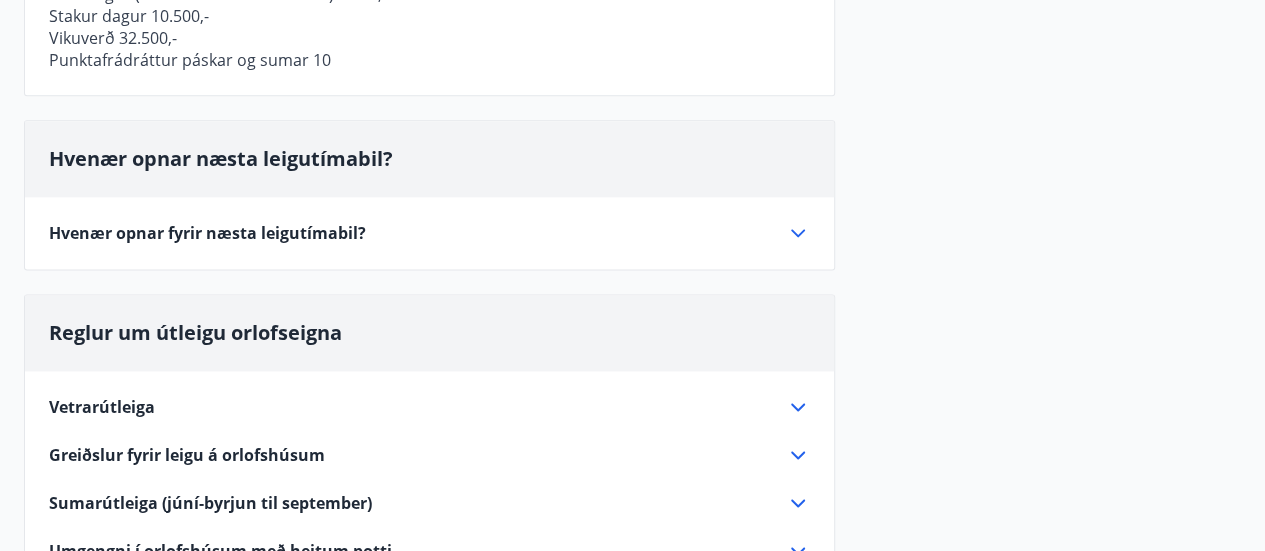 click 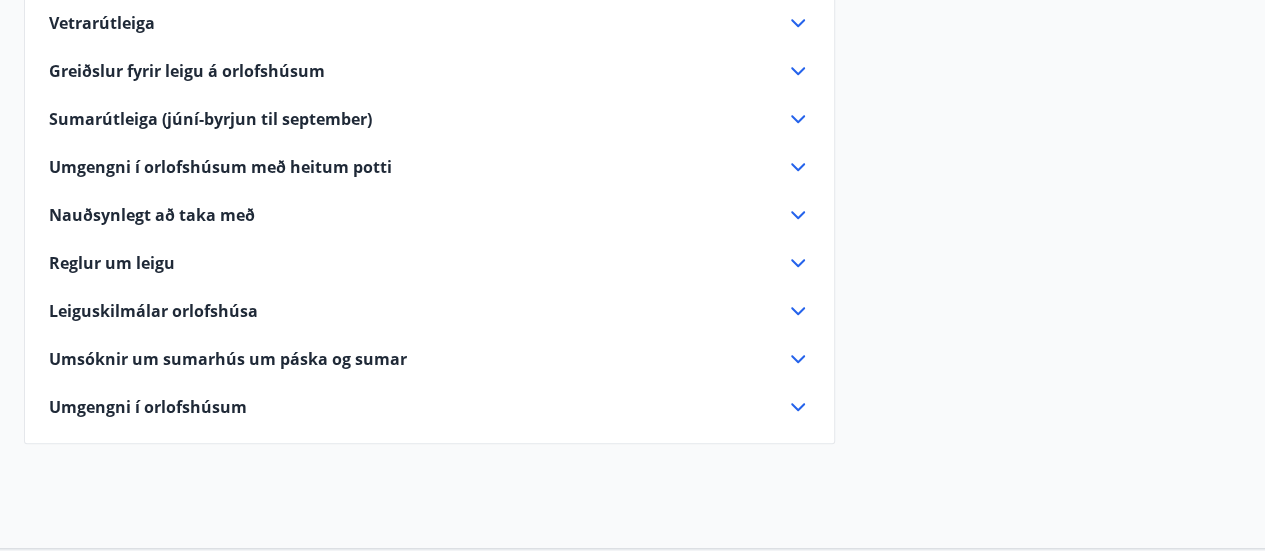 scroll, scrollTop: 673, scrollLeft: 0, axis: vertical 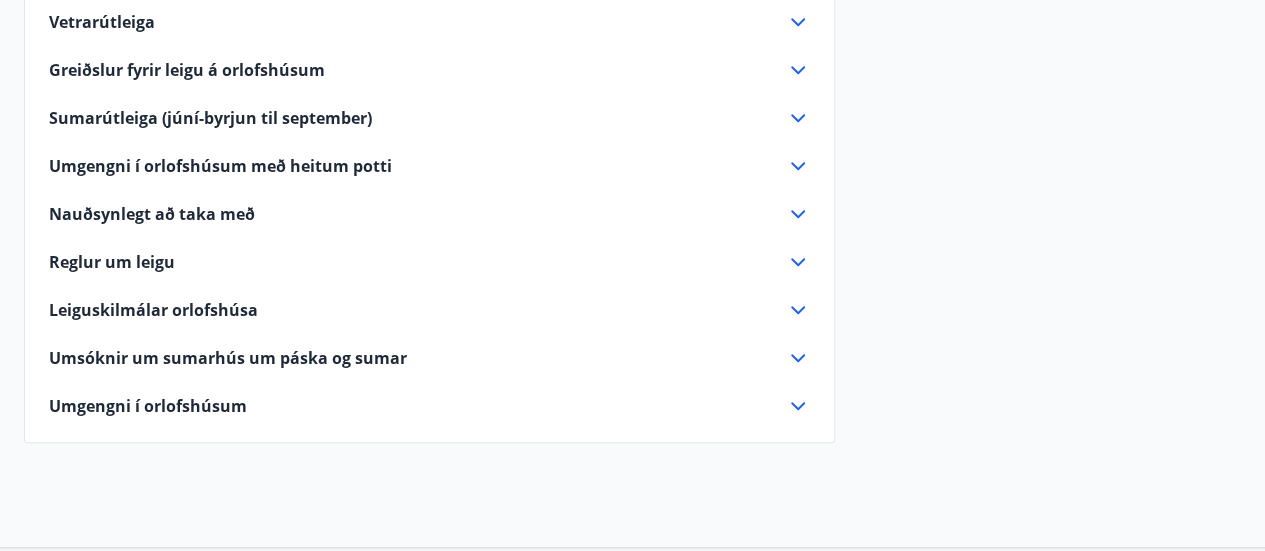 click 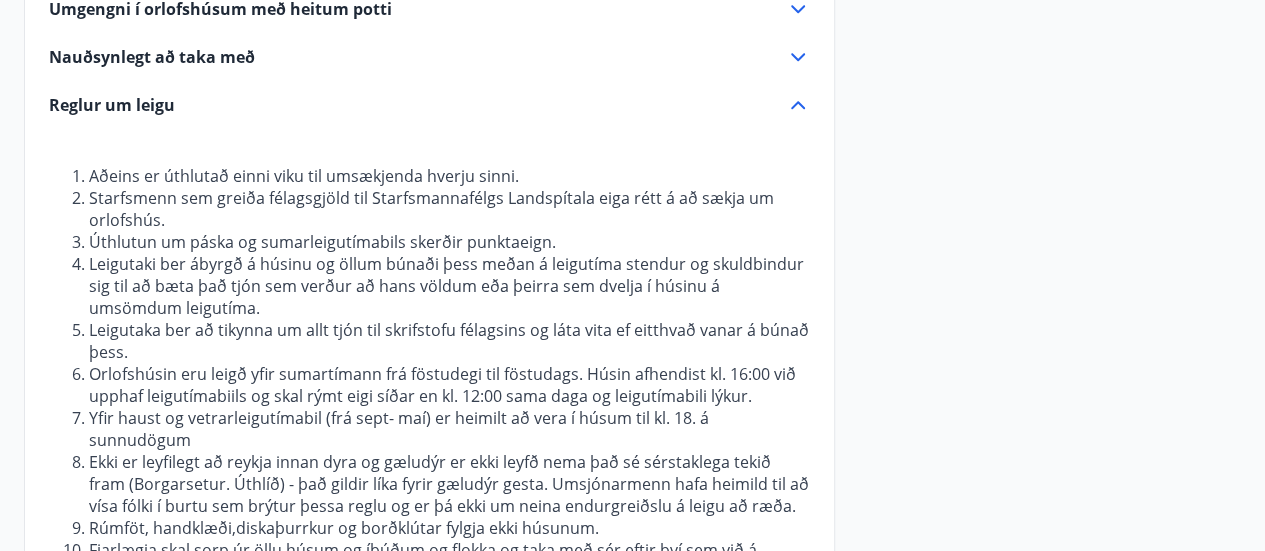 scroll, scrollTop: 803, scrollLeft: 0, axis: vertical 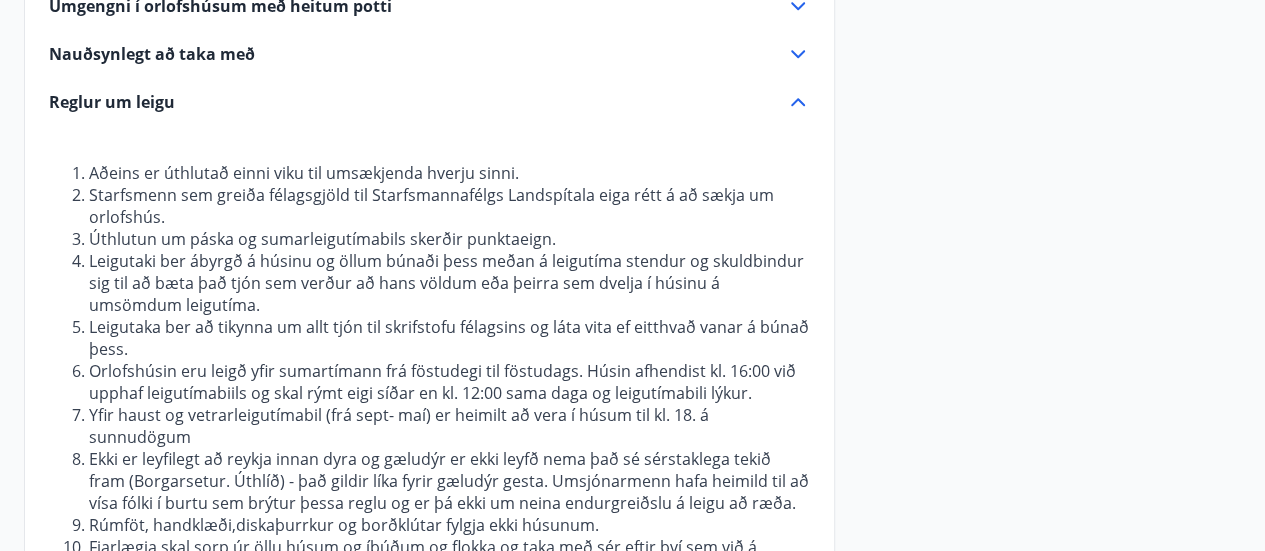 click on "Aðeins er úthlutað einni viku til umsækjenda hverju sinni.
Starfsmenn sem greiða félagsgjöld til Starfsmannafélgs Landspítala eiga rétt á að sækja um orlofshús.
Úthlutun um páska og sumarleigutímabils skerðir punktaeign.
Leigutaki ber ábyrgð á húsinu og öllum búnaði þess meðan á leigutíma stendur og skuldbindur sig til að bæta það tjón sem verður að hans völdum eða þeirra sem dvelja í húsinu á umsömdum leigutíma.
Leigutaka ber að tikynna um allt tjón til skrifstofu félagsins og láta vita ef eitthvað vanar á búnað þess.
Orlofshúsin eru leigð yfir sumartímann frá föstudegi til föstudags. Húsin afhendist kl. 16:00 við upphaf leigutímabiils og skal rýmt eigi síðar en kl. 12:00 sama daga og leigutímabili lýkur.
Yfir haust og vetrarleigutímabil (frá sept- maí) er heimilt að vera í húsum til kl. 18. á sunnudögum
Rúmföt, handklæði,diskaþurrkur og borðklútar fylgja ekki húsunum." at bounding box center [429, 360] 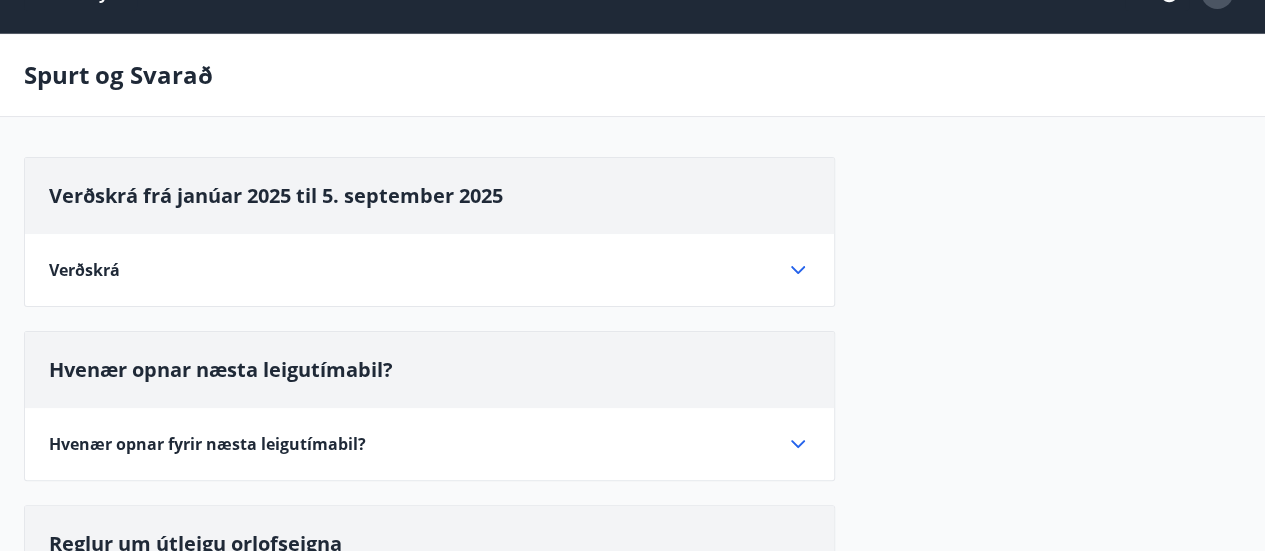scroll, scrollTop: 0, scrollLeft: 0, axis: both 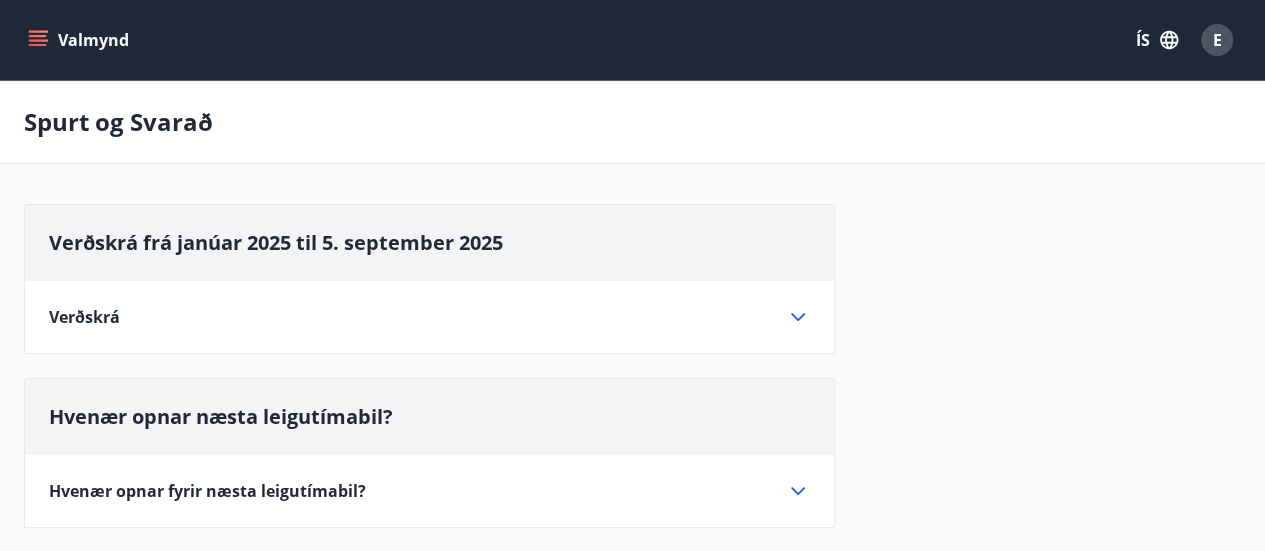 click 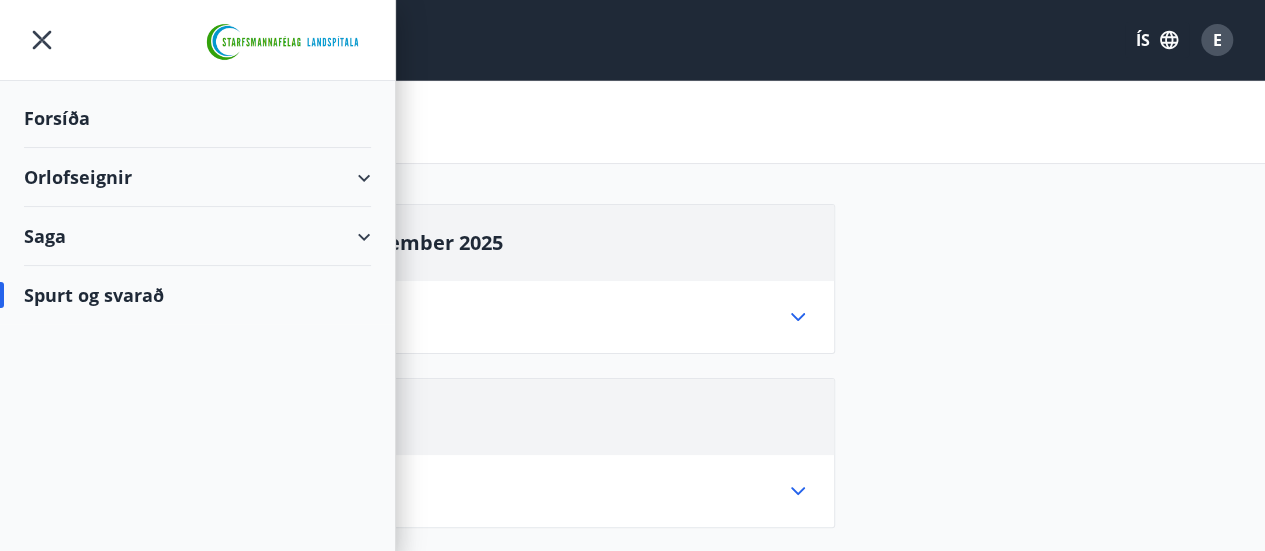 click on "Orlofseignir" at bounding box center (197, 177) 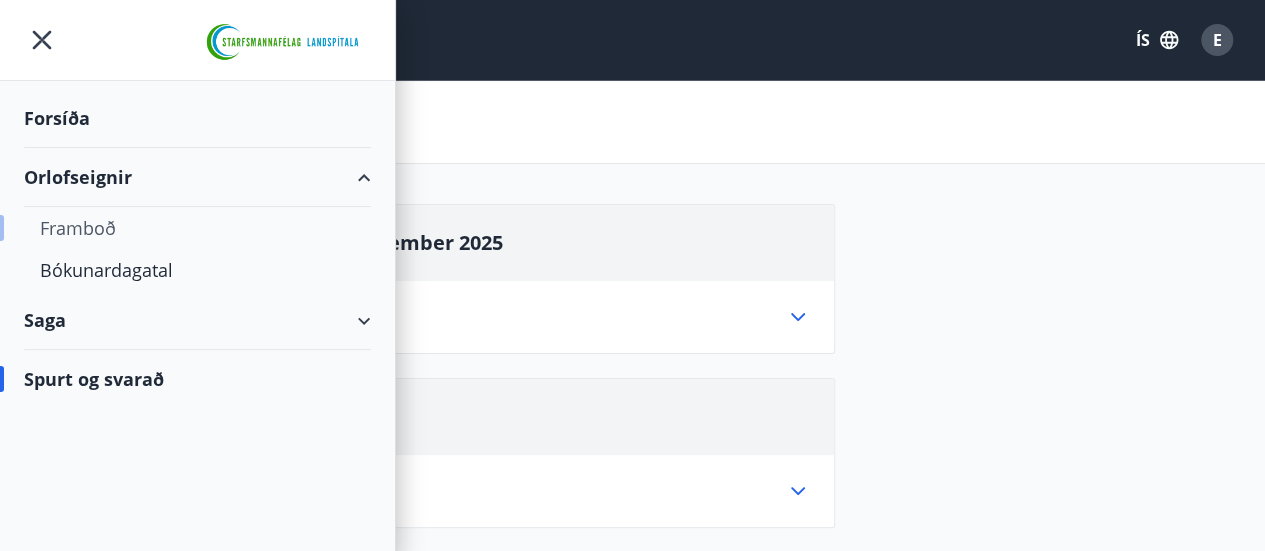 click on "Framboð" at bounding box center [197, 228] 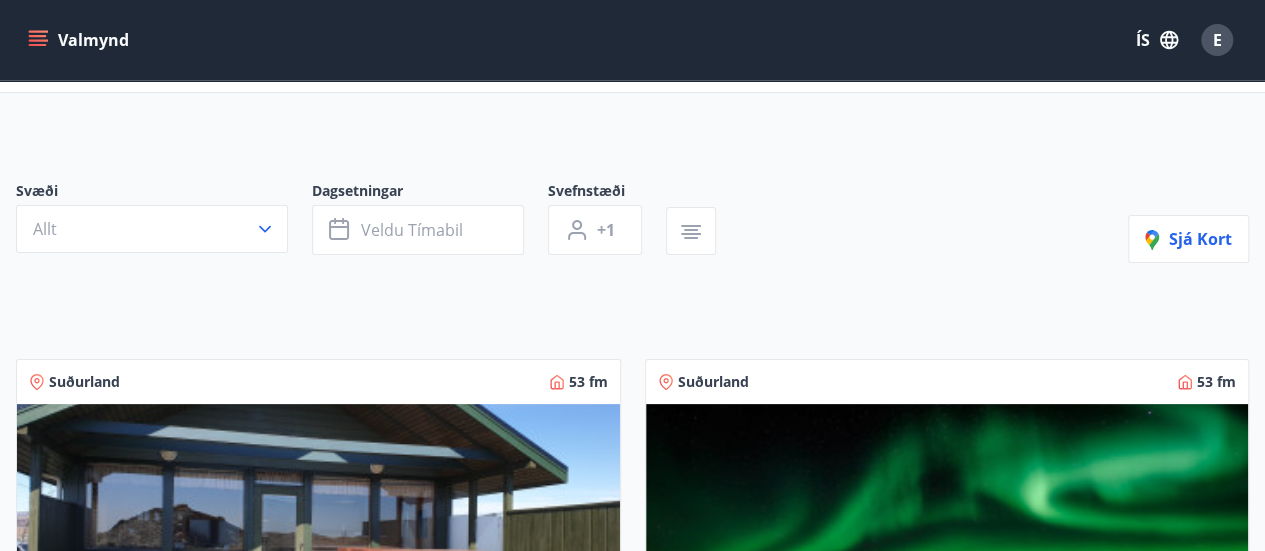 scroll, scrollTop: 80, scrollLeft: 0, axis: vertical 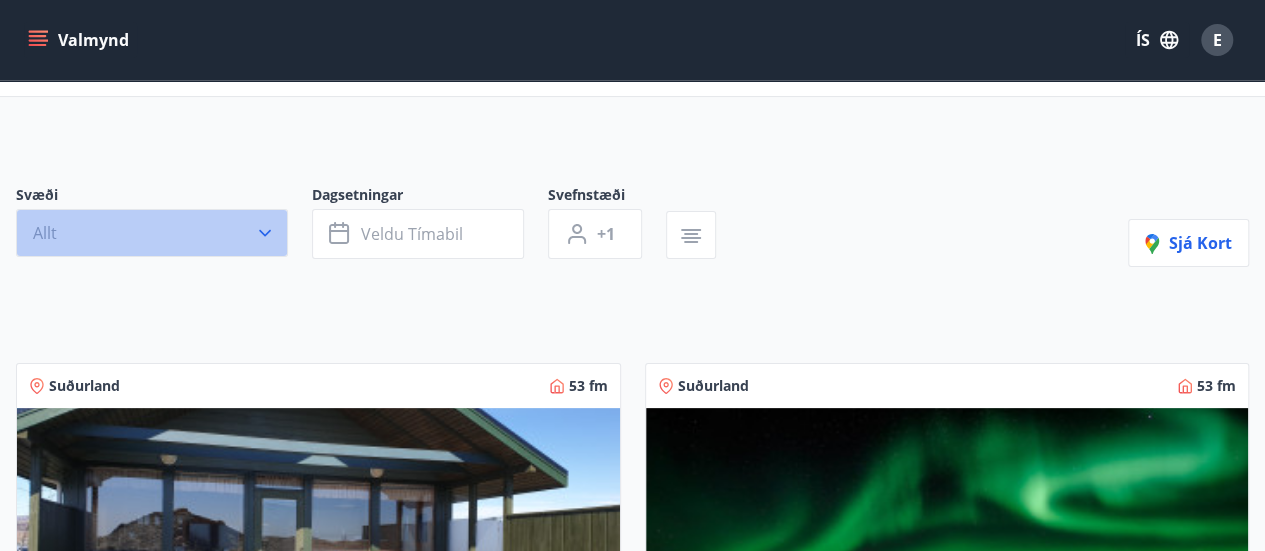 click 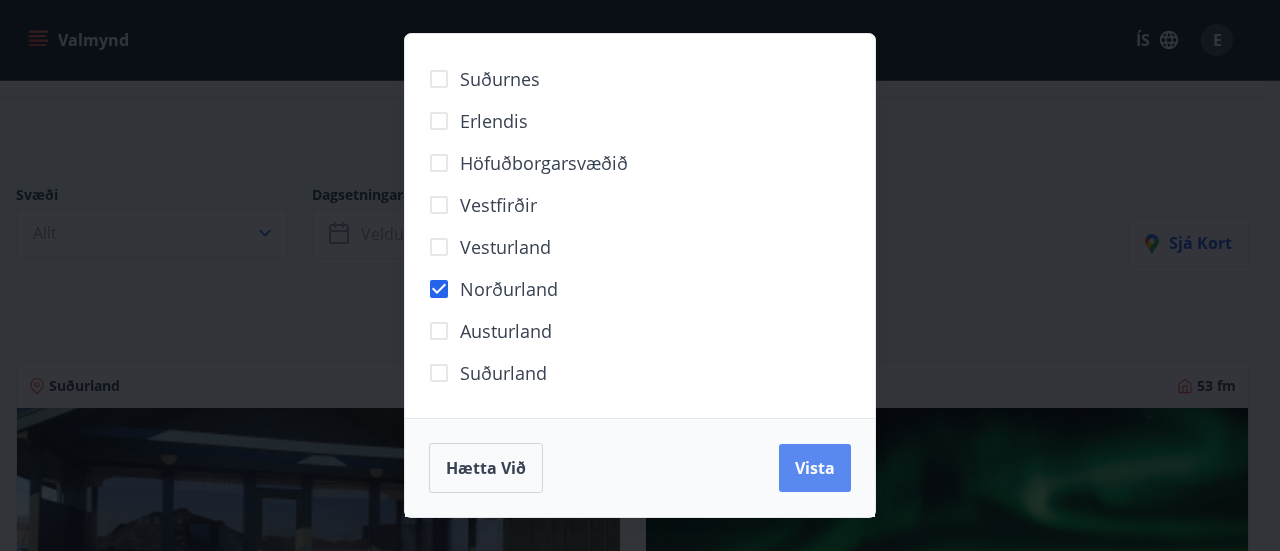 click on "Vista" at bounding box center (815, 468) 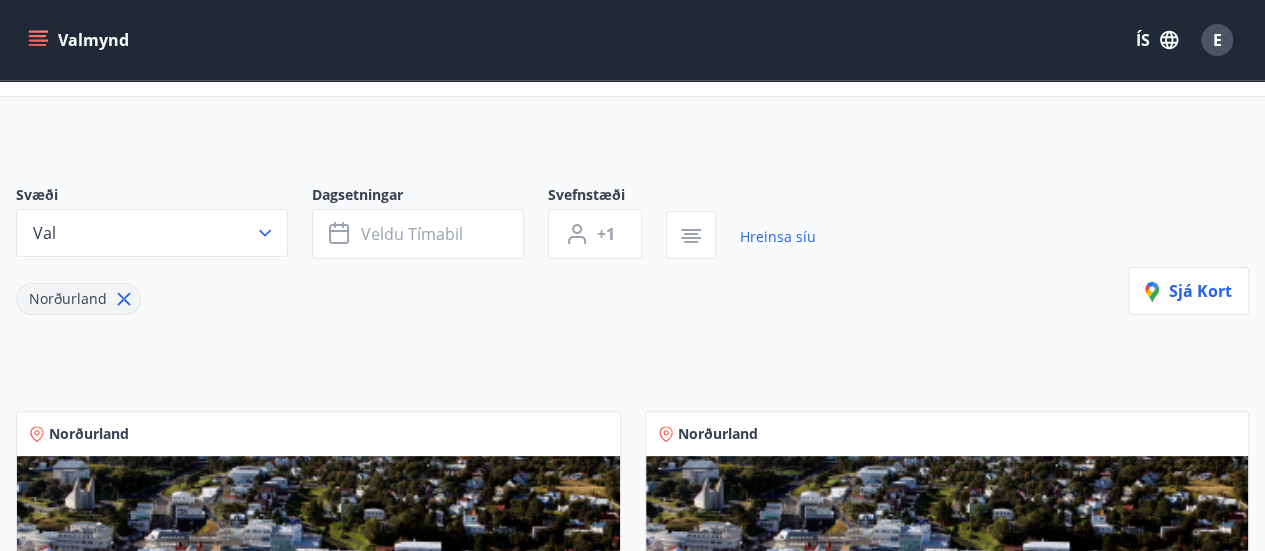 type 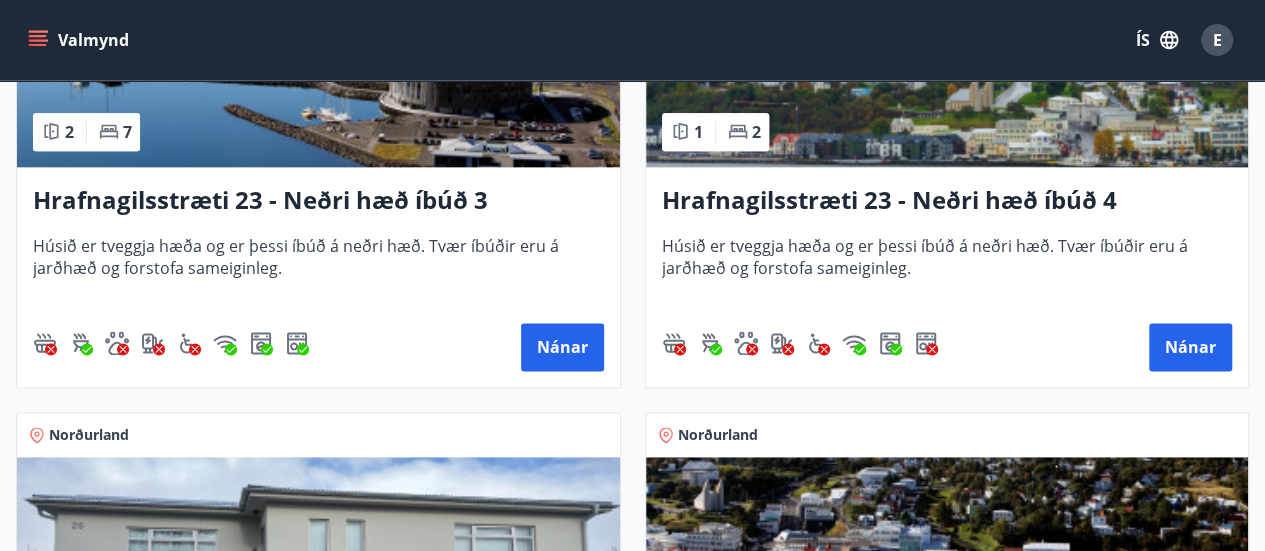 scroll, scrollTop: 1160, scrollLeft: 0, axis: vertical 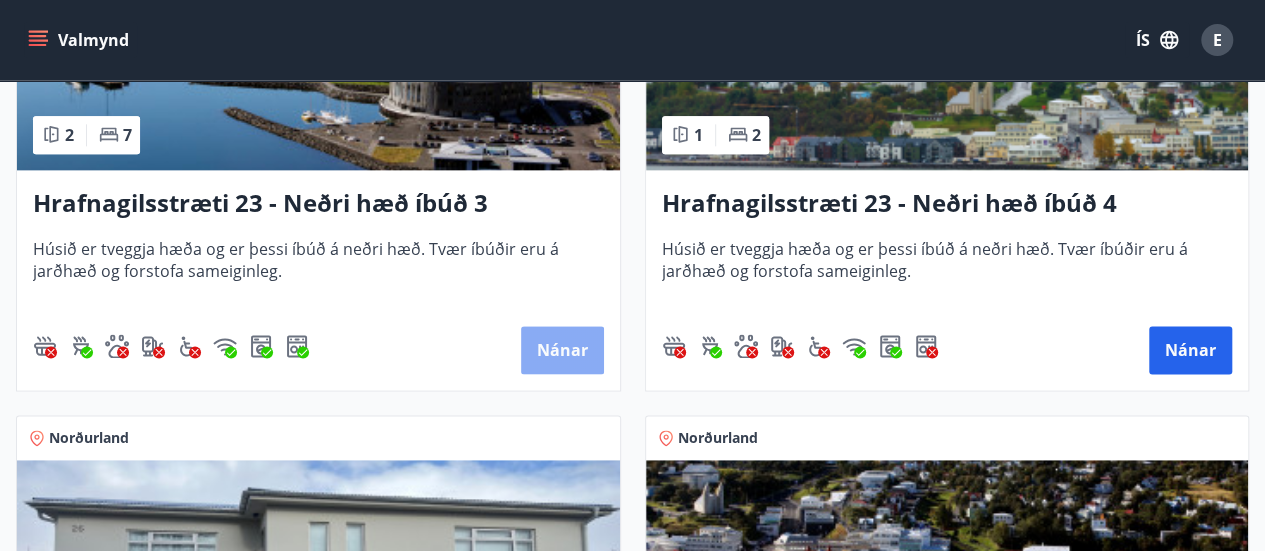 click on "Nánar" at bounding box center [562, 350] 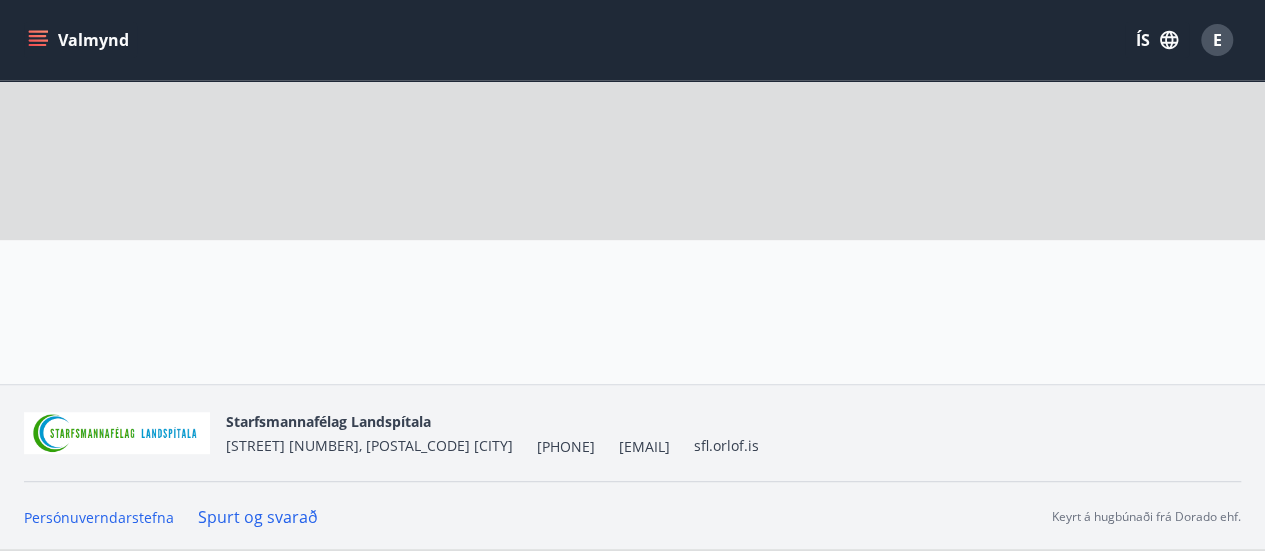 click at bounding box center [413, 312] 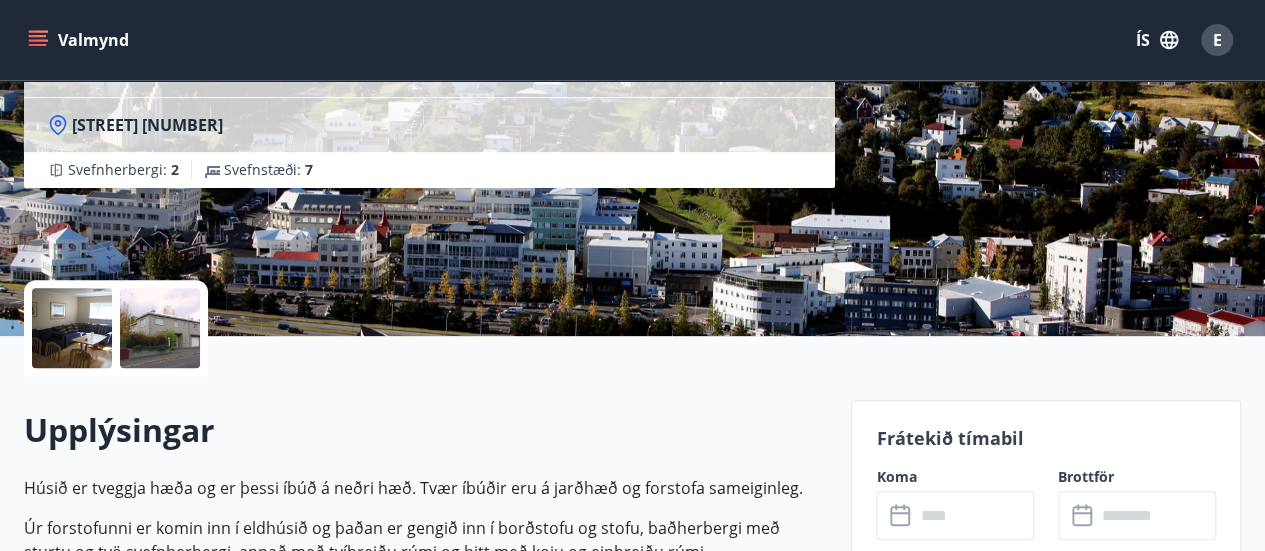 scroll, scrollTop: 120, scrollLeft: 0, axis: vertical 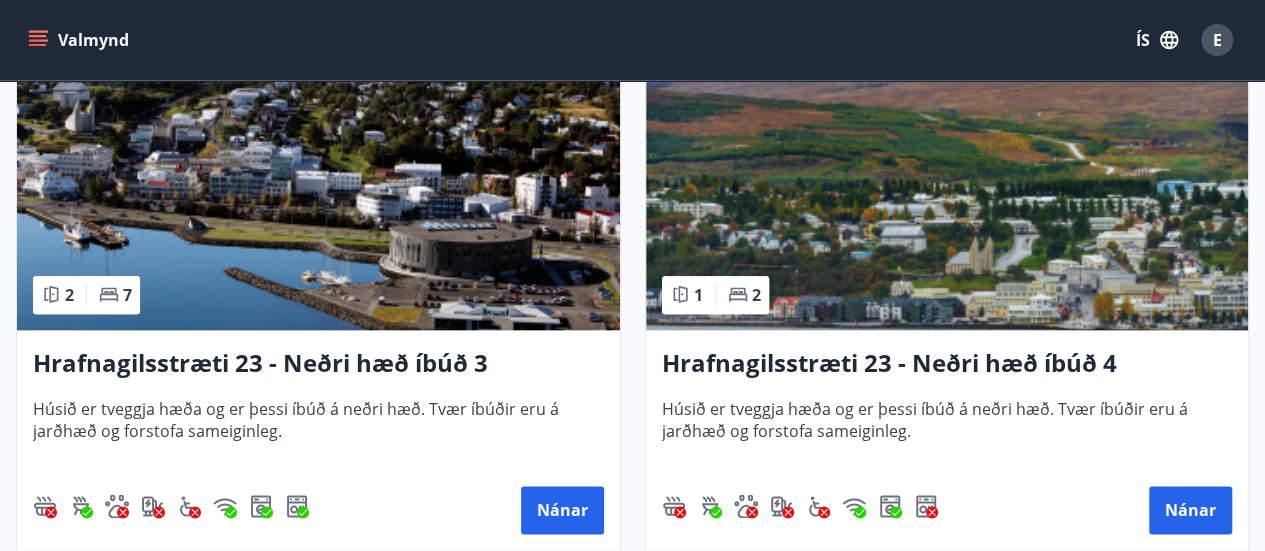 click on "Hrafnagilsstræti 23 - Neðri hæð íbúð 4" at bounding box center (947, 364) 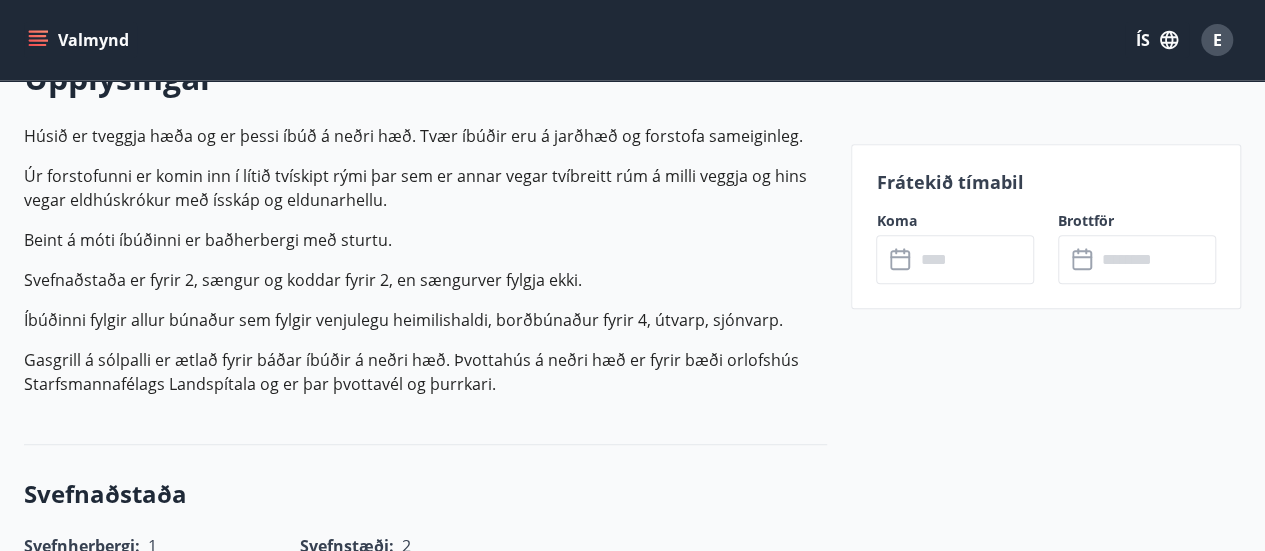scroll, scrollTop: 480, scrollLeft: 0, axis: vertical 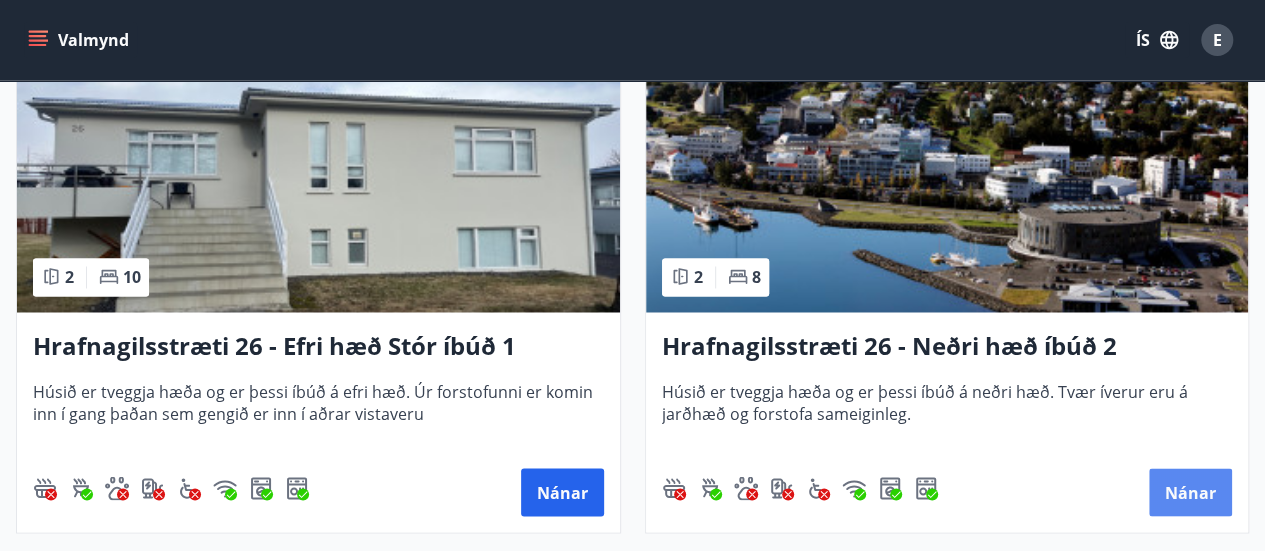 click on "Nánar" at bounding box center (1190, 492) 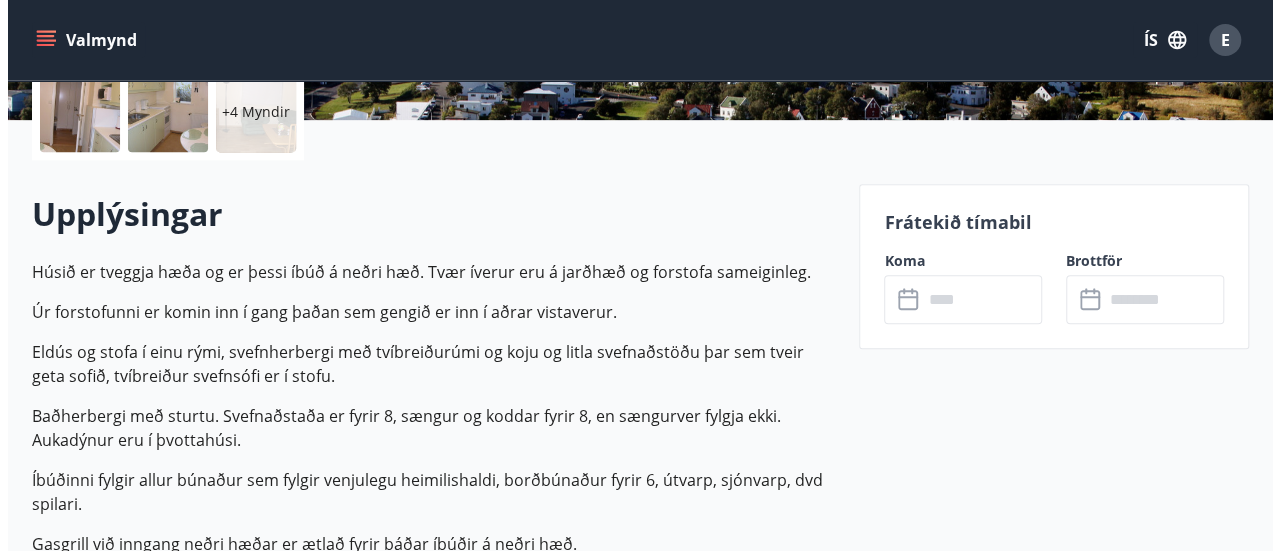 scroll, scrollTop: 440, scrollLeft: 0, axis: vertical 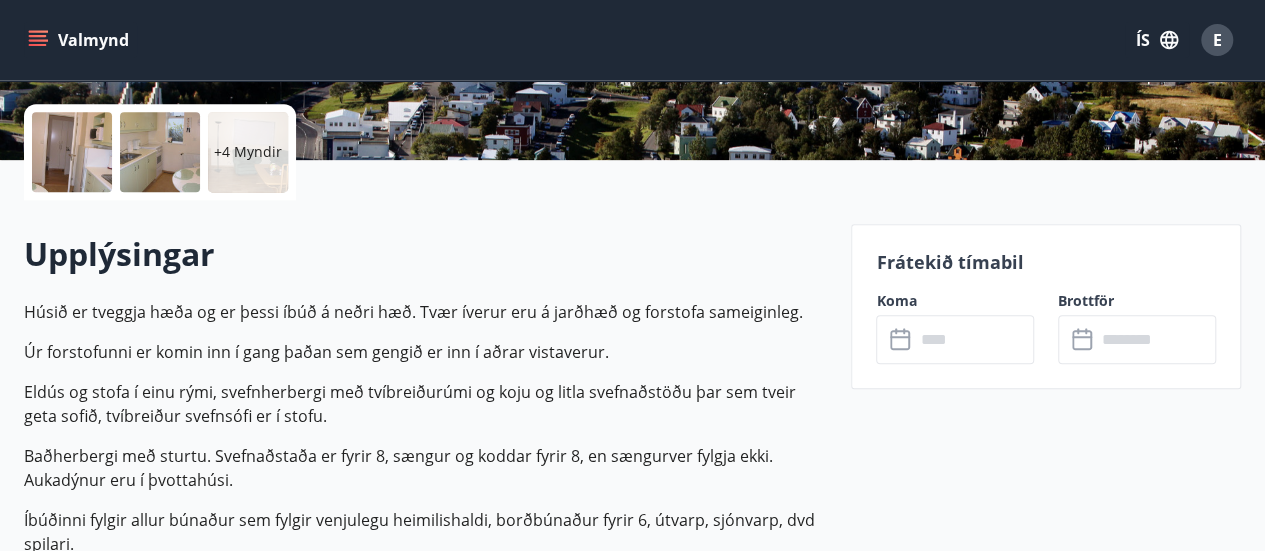 click on "+4 Myndir" at bounding box center (248, 152) 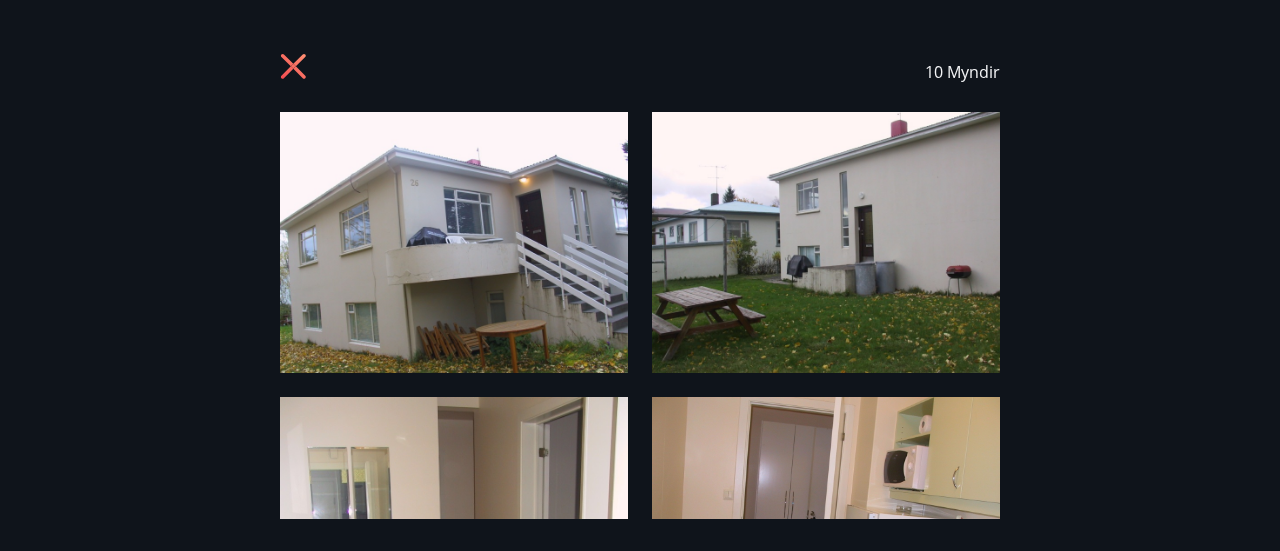 click on "10   Myndir" at bounding box center [640, 275] 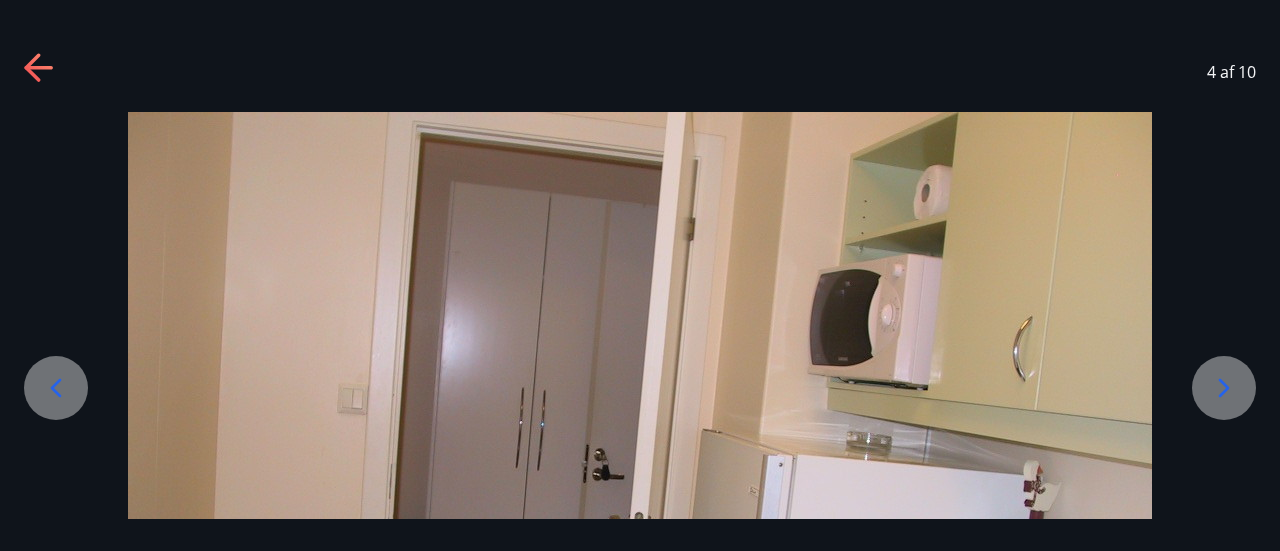 click 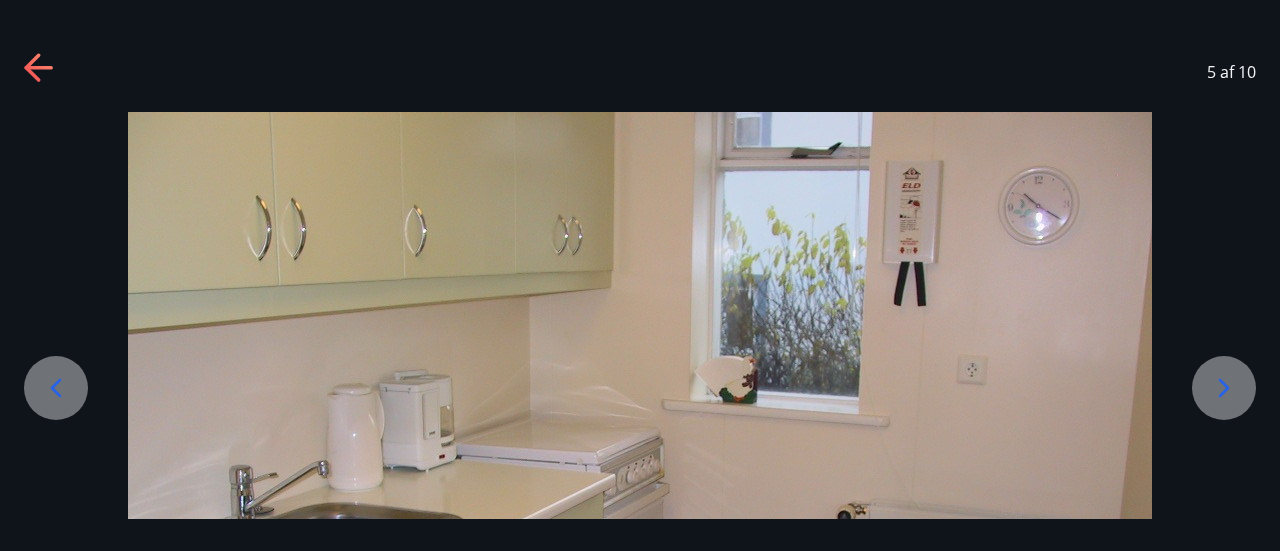 click 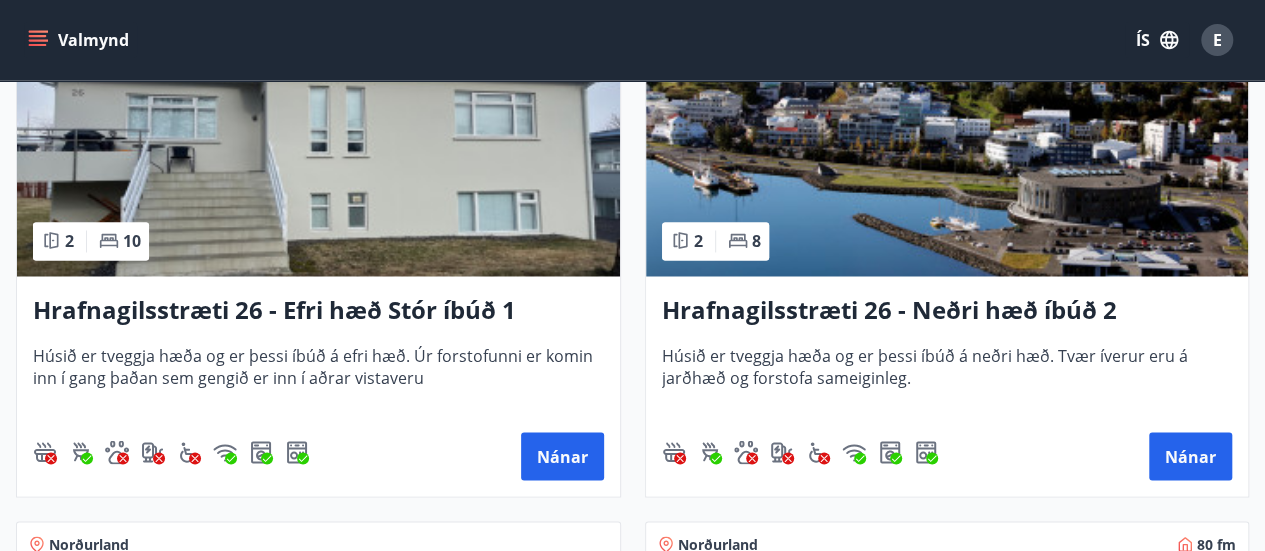 scroll, scrollTop: 1600, scrollLeft: 0, axis: vertical 